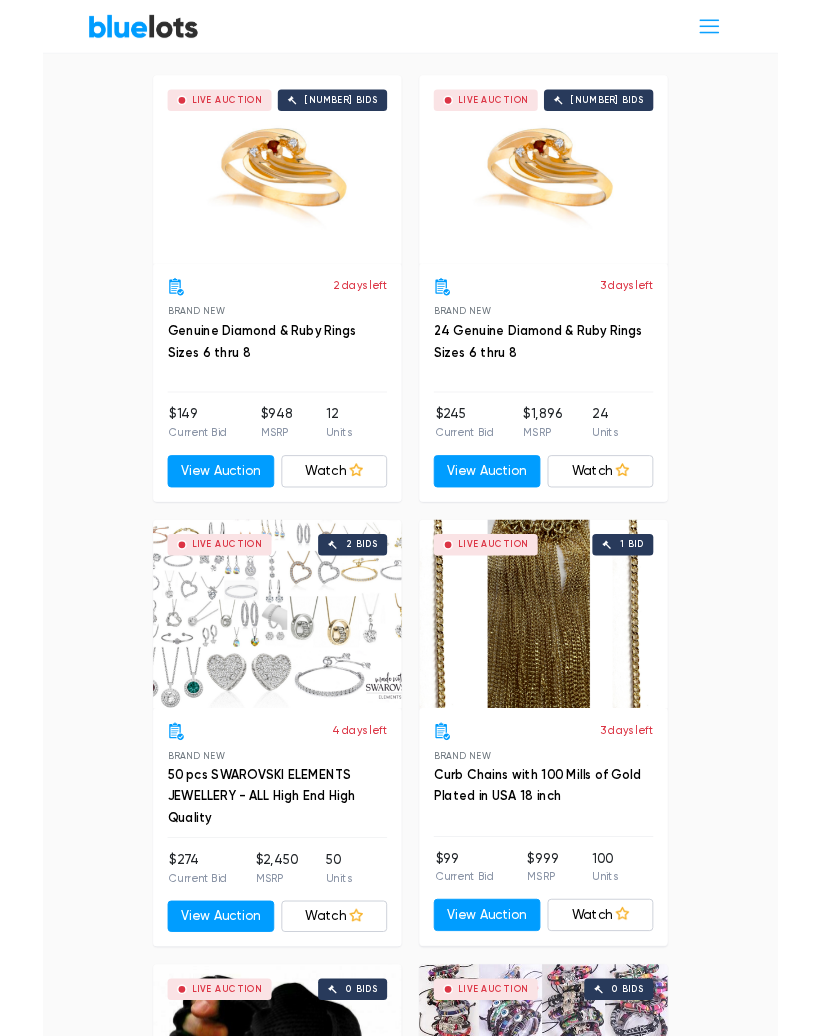 scroll, scrollTop: 844, scrollLeft: 0, axis: vertical 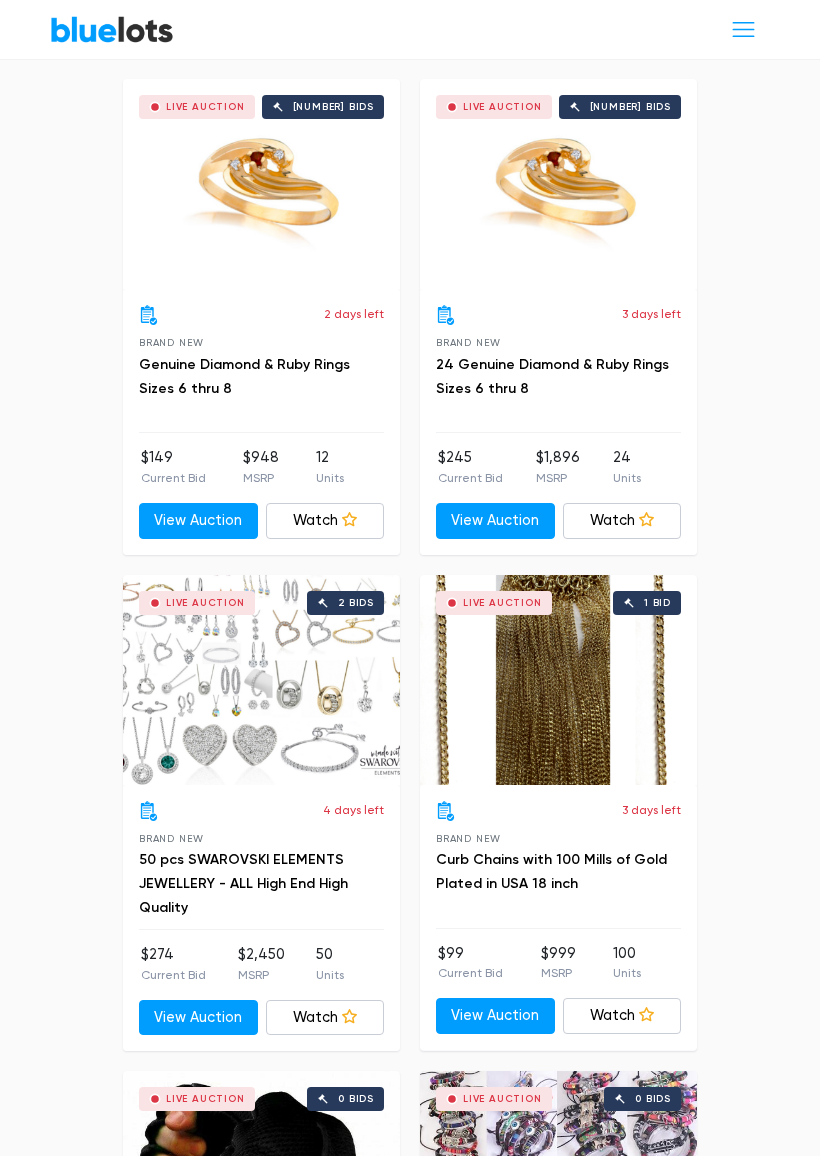 click on "Live Auction
1 bid" at bounding box center [558, 680] 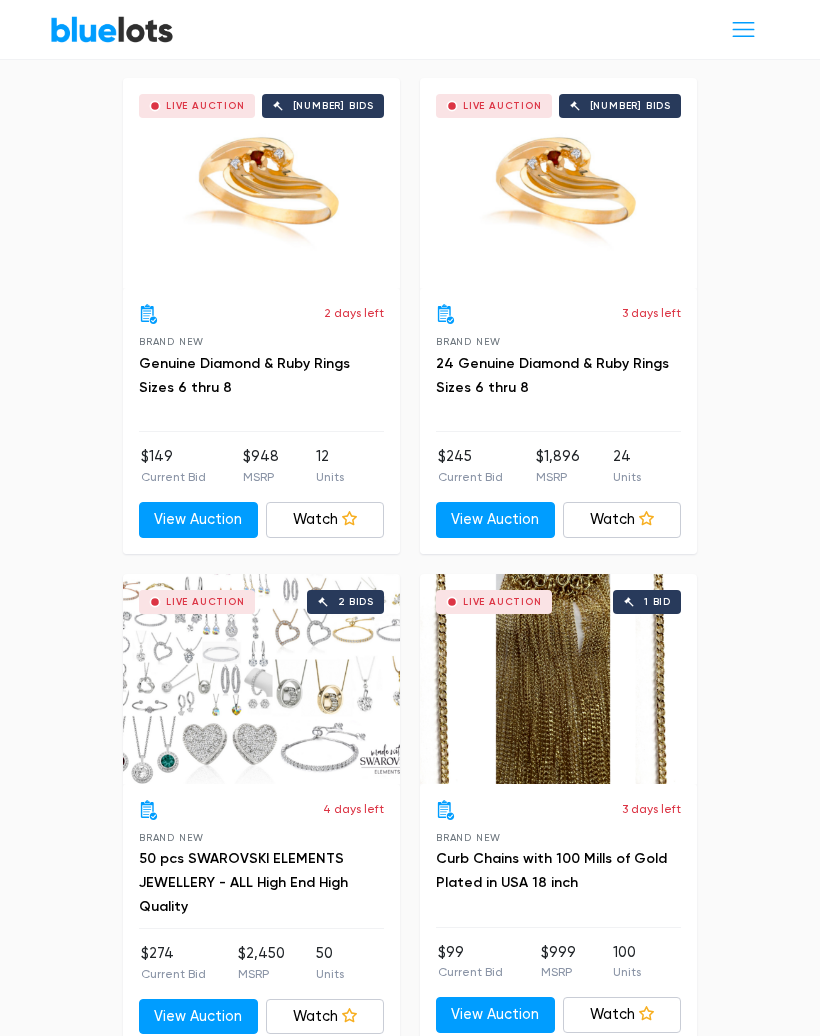 scroll, scrollTop: 900, scrollLeft: 0, axis: vertical 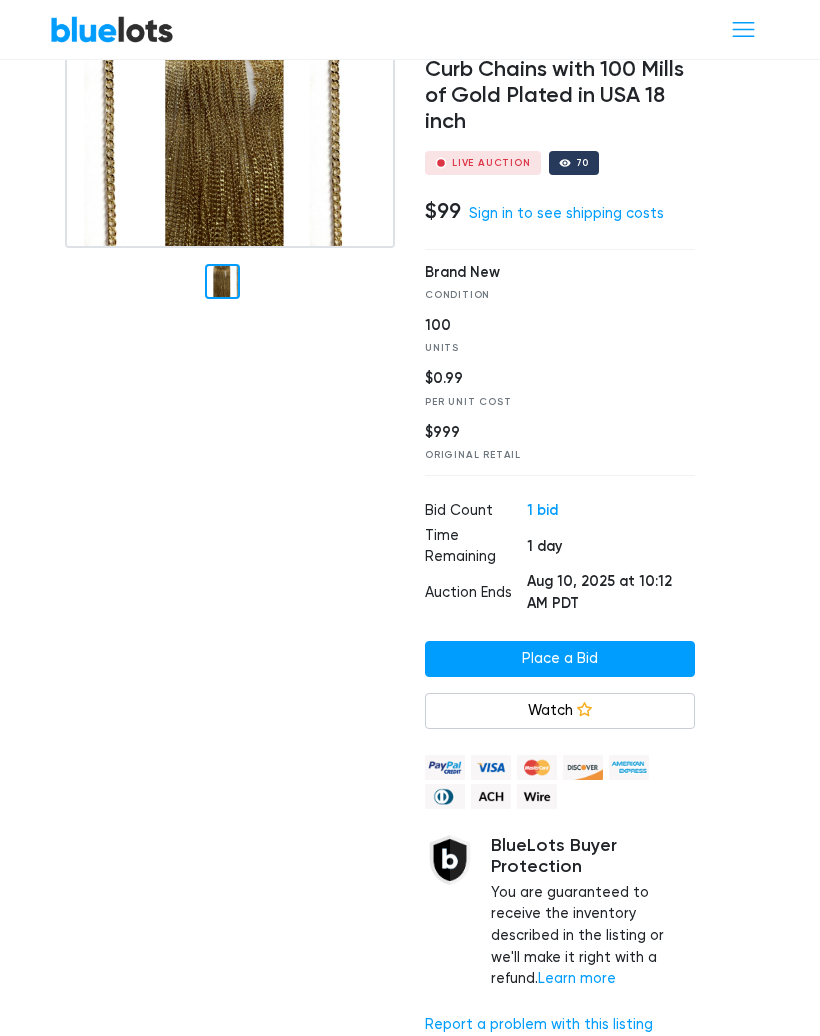 click on "Sign in to see shipping costs" at bounding box center (566, 213) 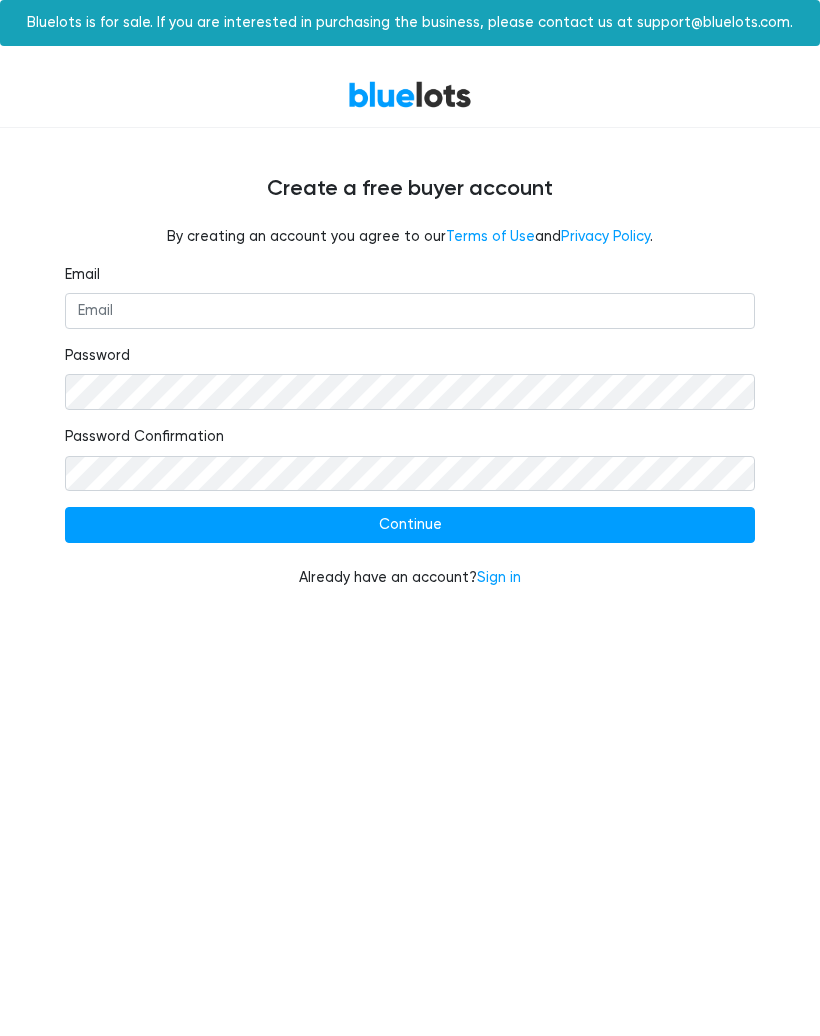 scroll, scrollTop: 0, scrollLeft: 0, axis: both 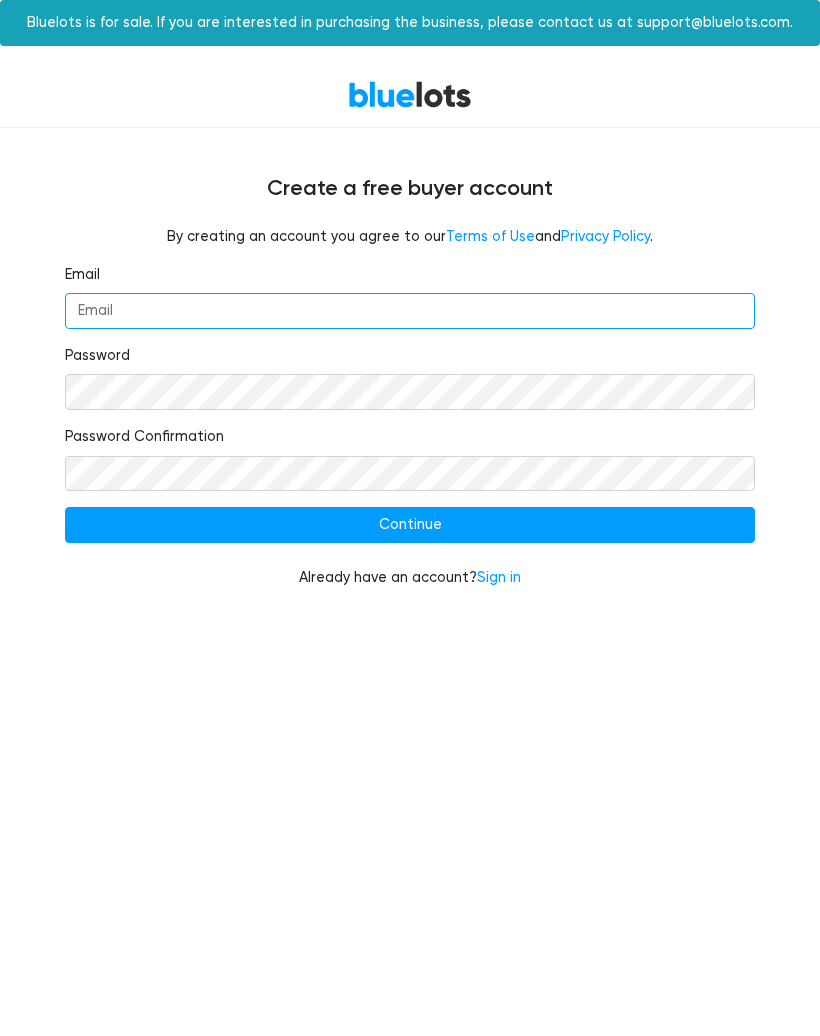 click on "Email" at bounding box center (410, 311) 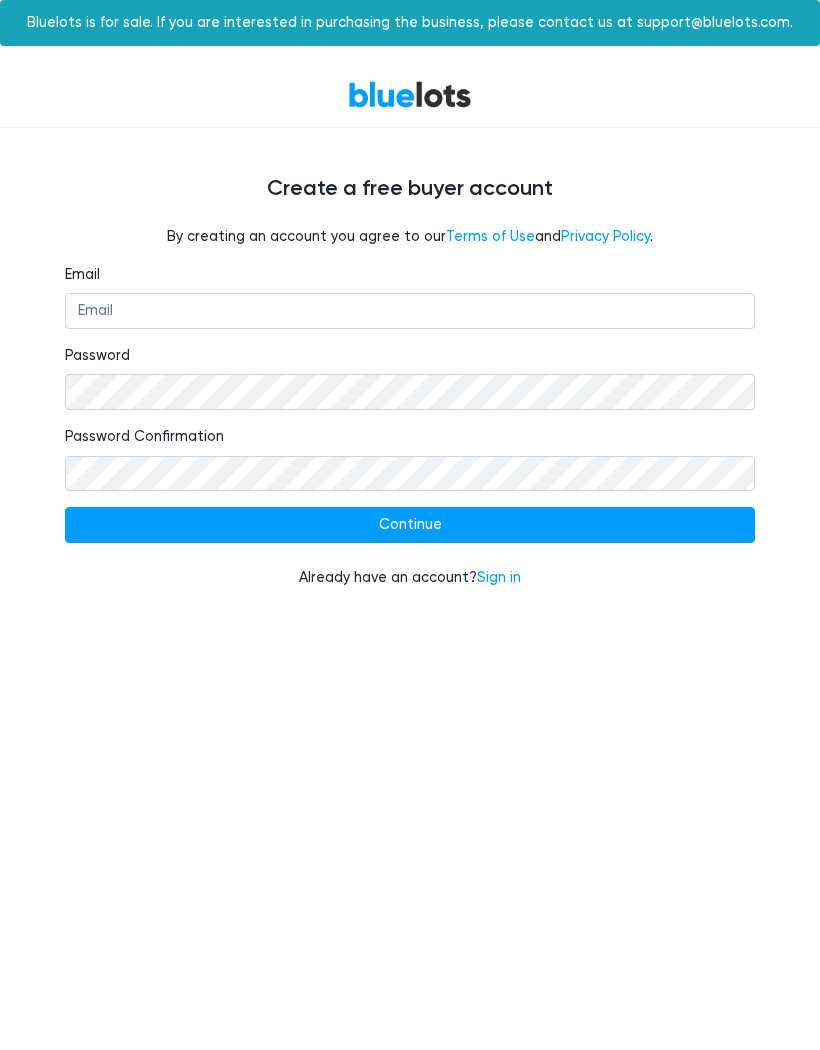 type on "[EMAIL]" 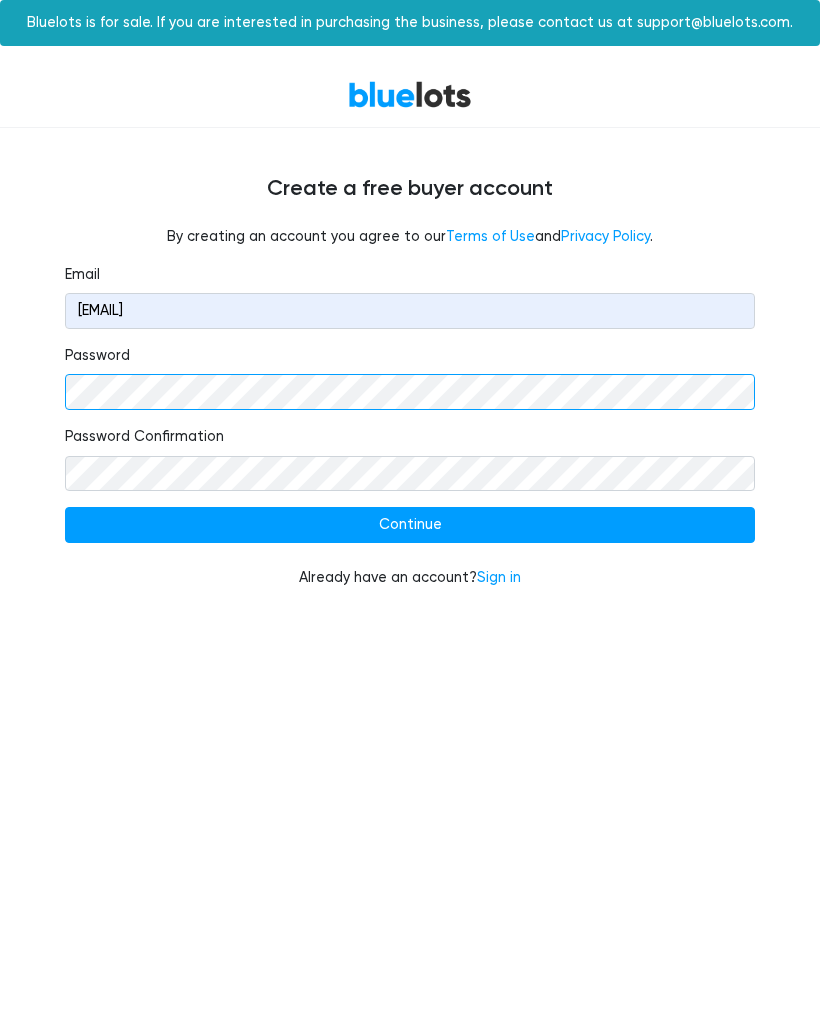 scroll, scrollTop: 0, scrollLeft: 0, axis: both 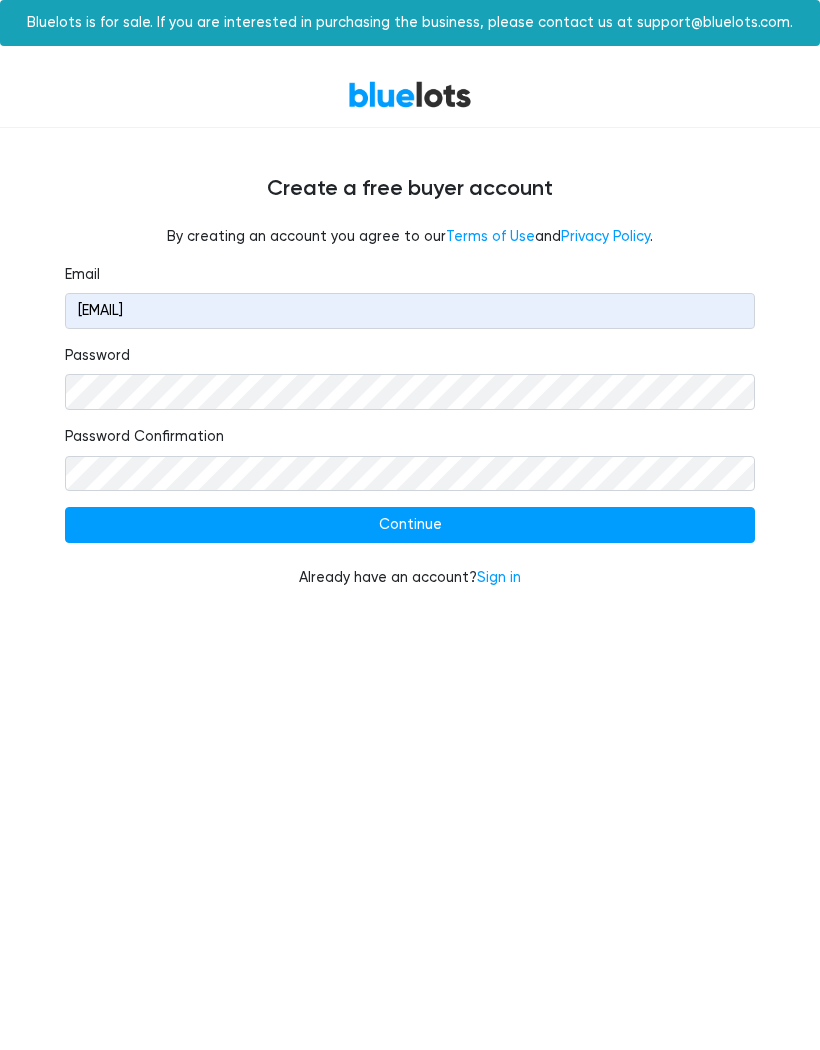 click on "Continue" at bounding box center (410, 525) 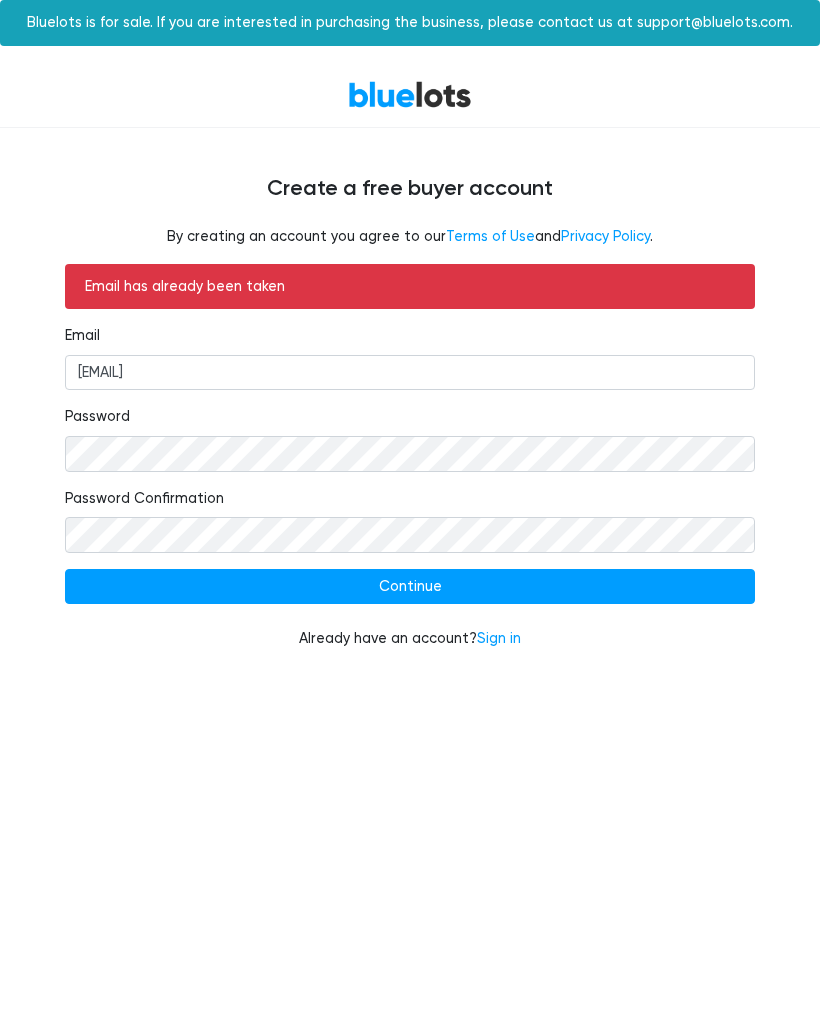 scroll, scrollTop: 0, scrollLeft: 0, axis: both 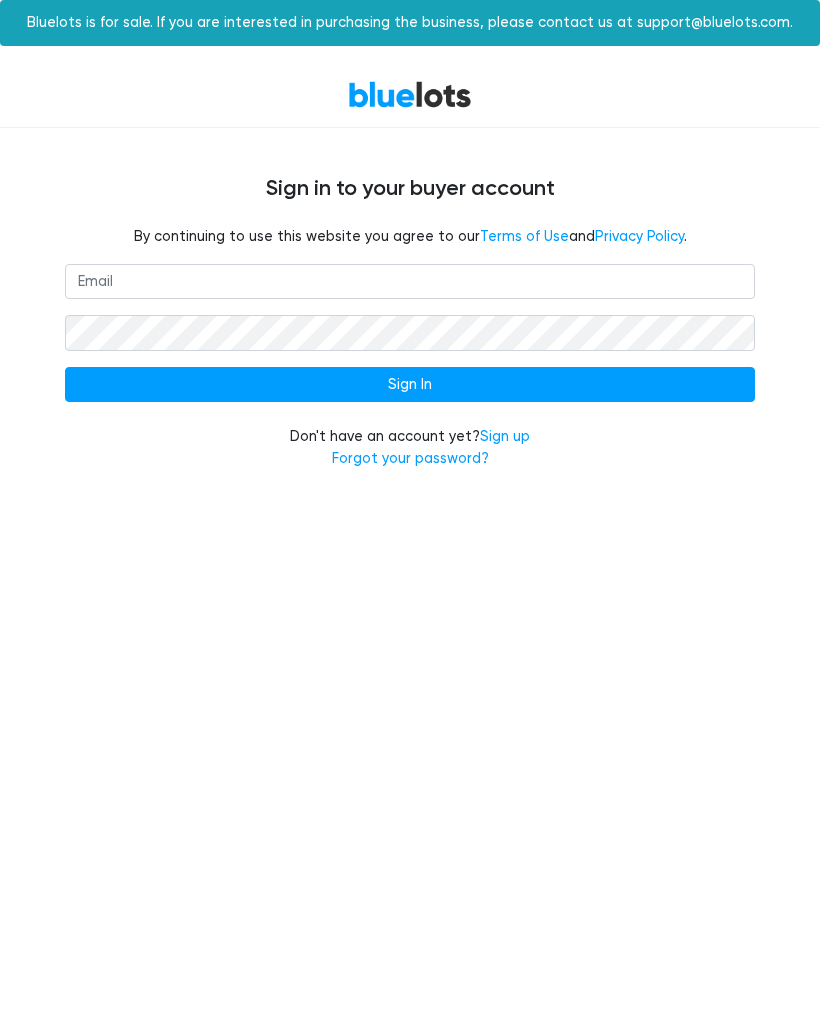 click at bounding box center (410, 282) 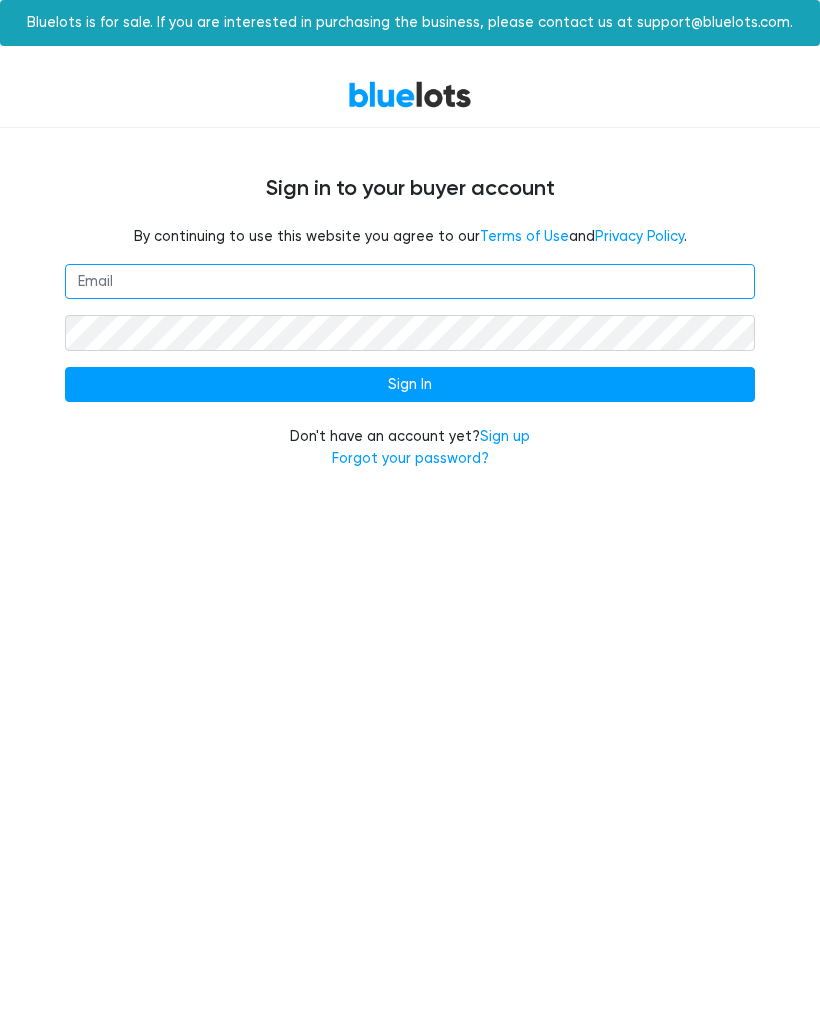 click at bounding box center [410, 282] 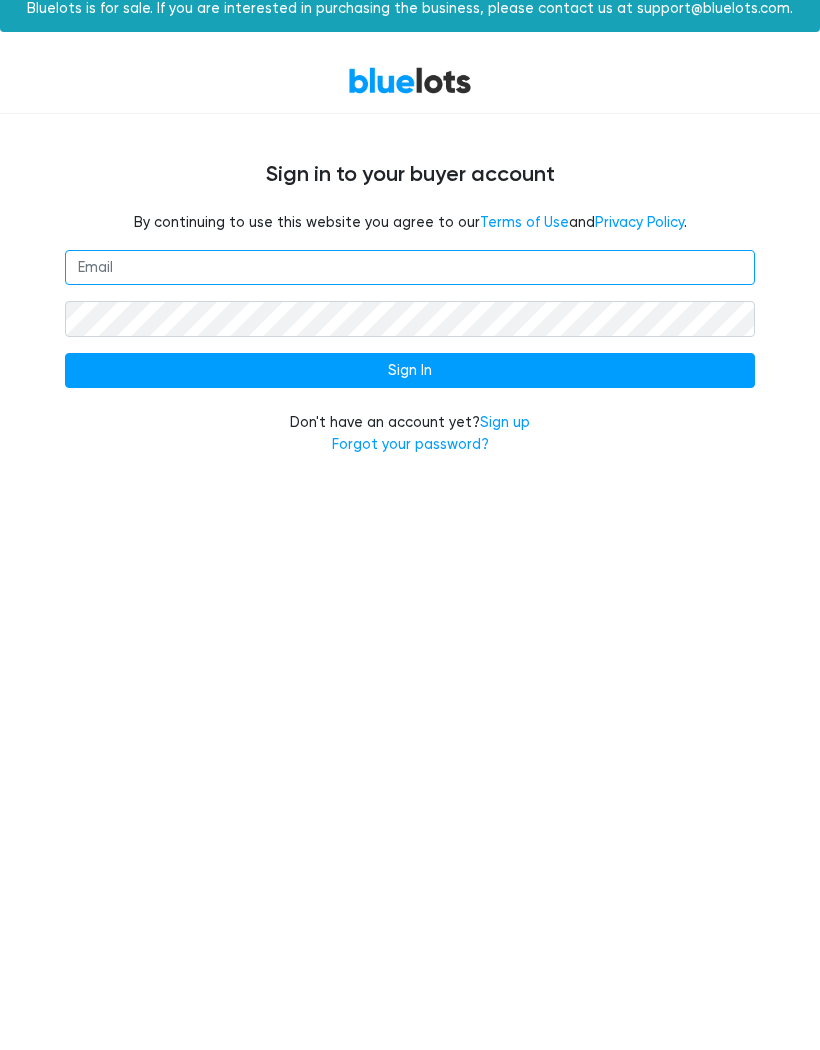 scroll, scrollTop: 0, scrollLeft: 0, axis: both 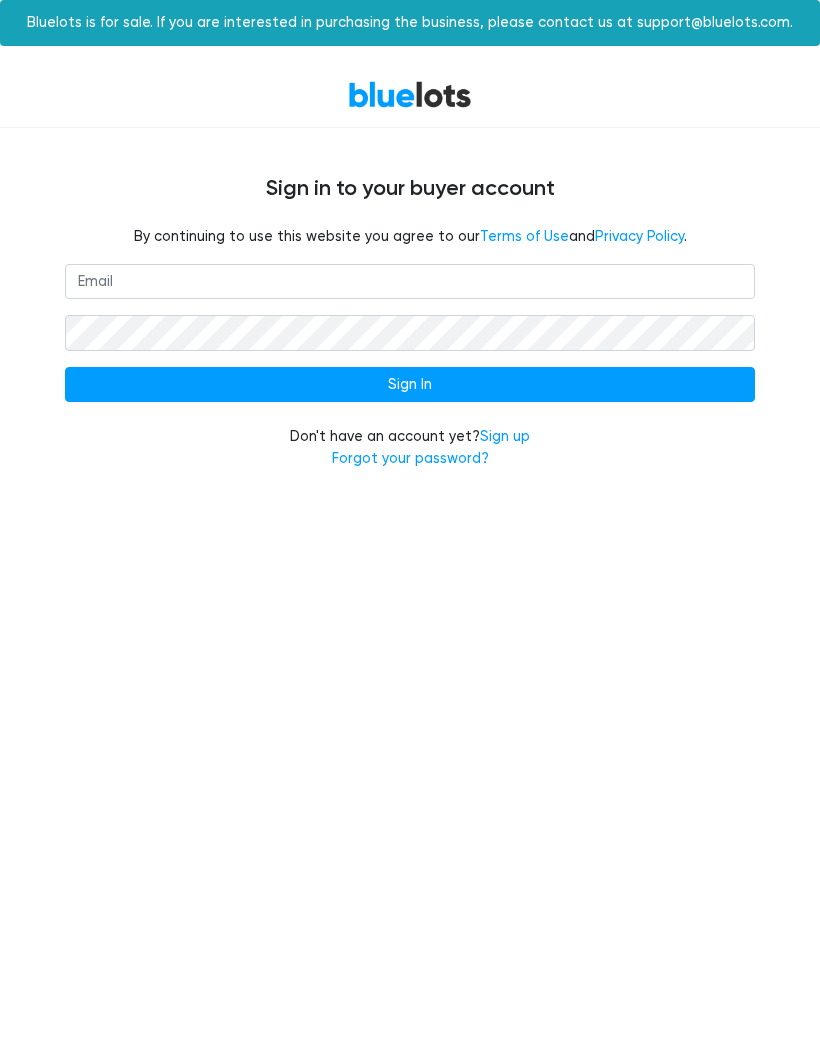 type on "[EMAIL]" 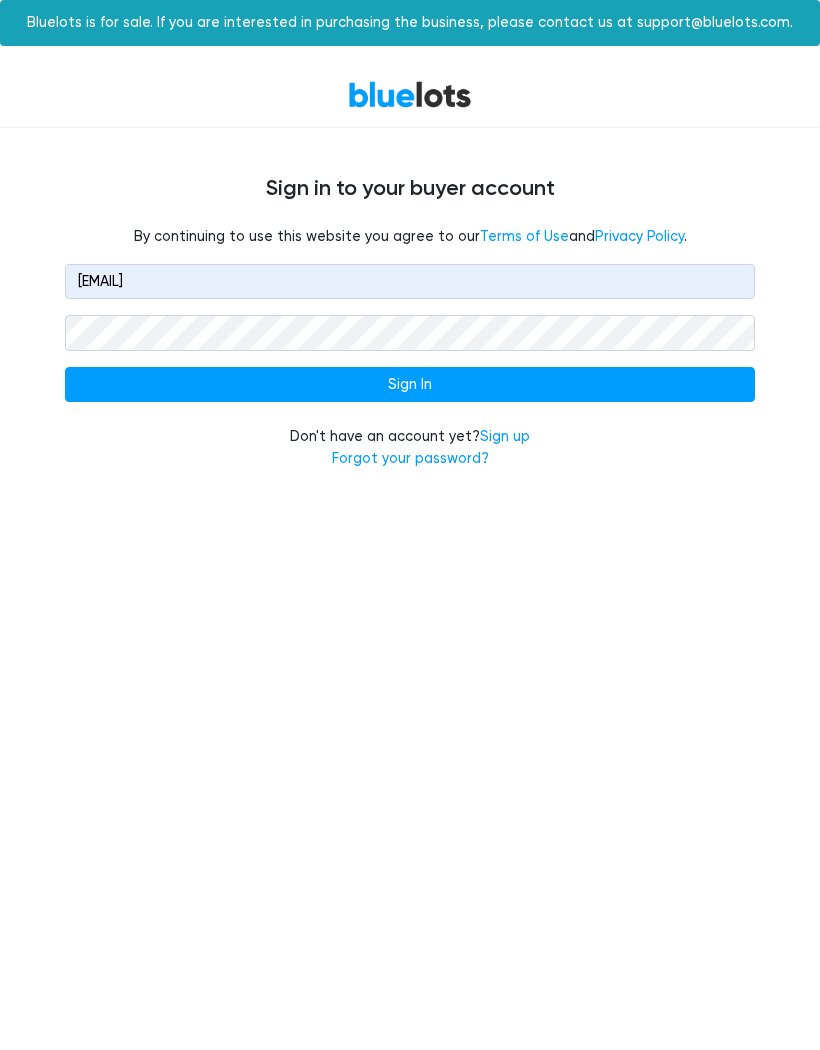 click on "Sign In" at bounding box center (410, 385) 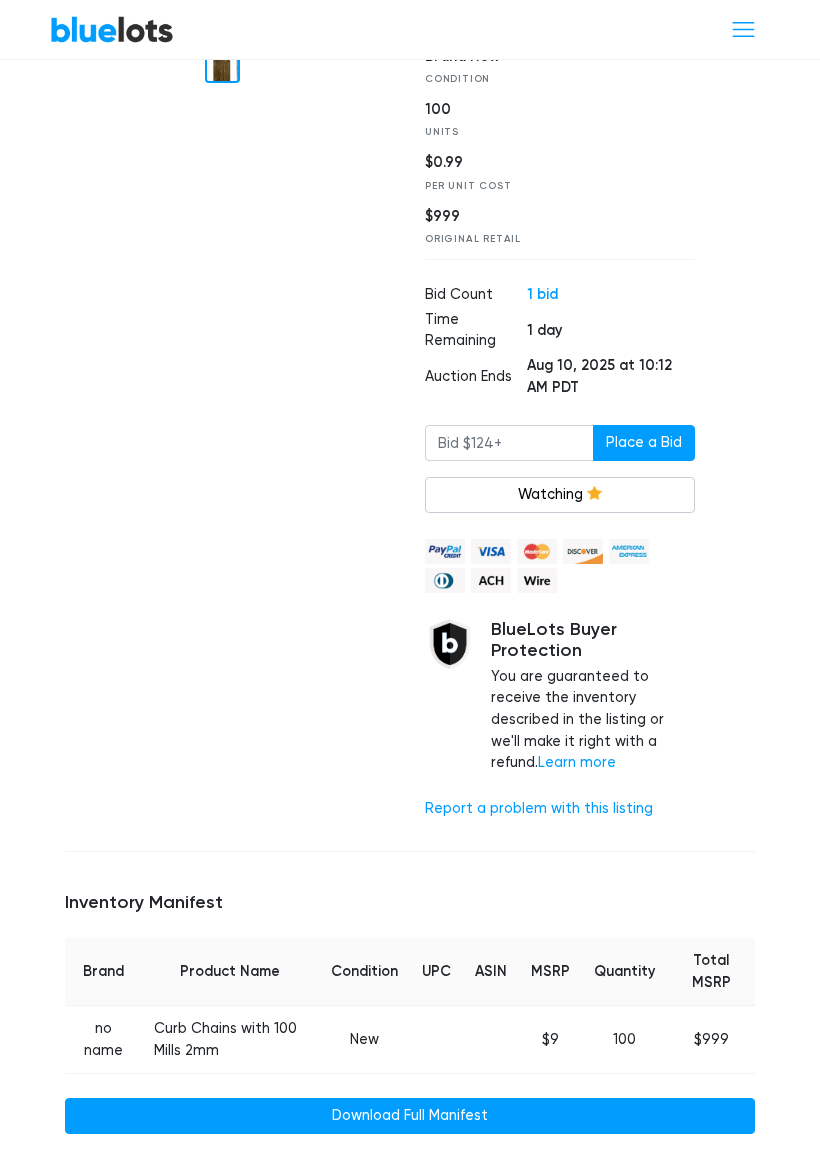 scroll, scrollTop: 376, scrollLeft: 0, axis: vertical 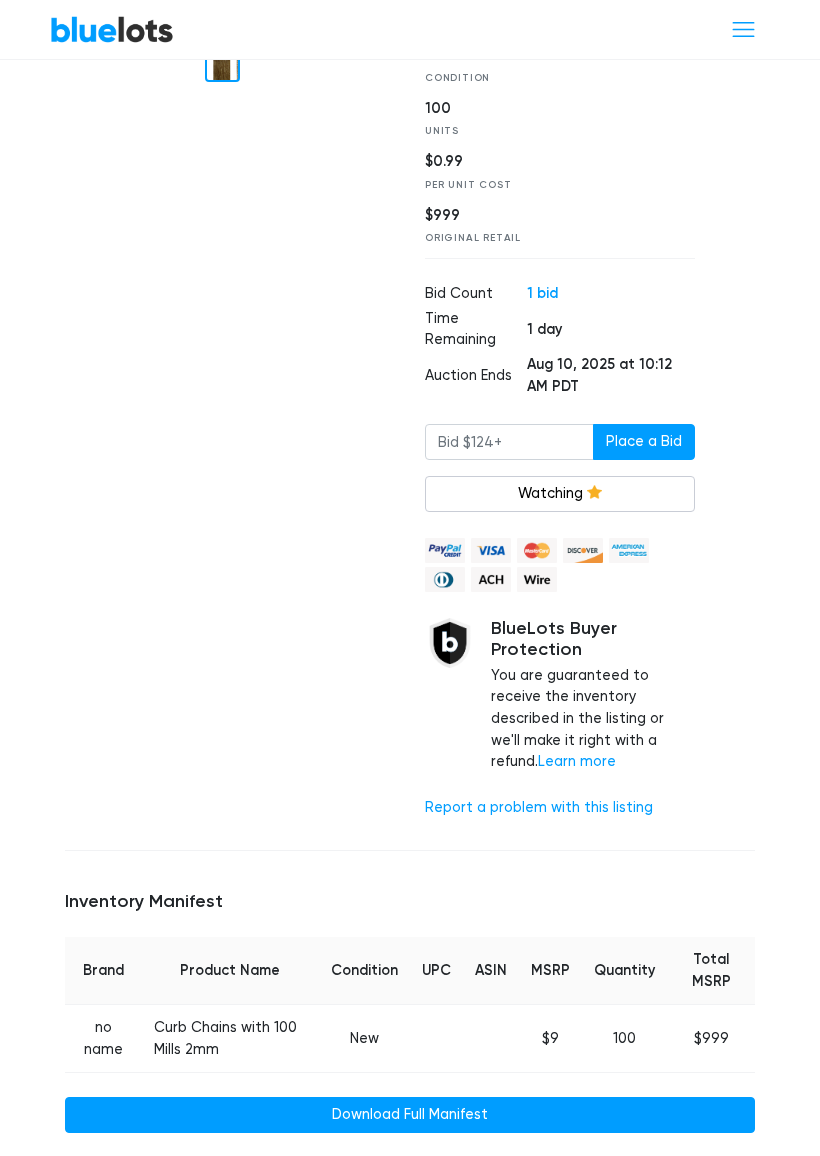 click on "Download Full Manifest" at bounding box center (410, 1115) 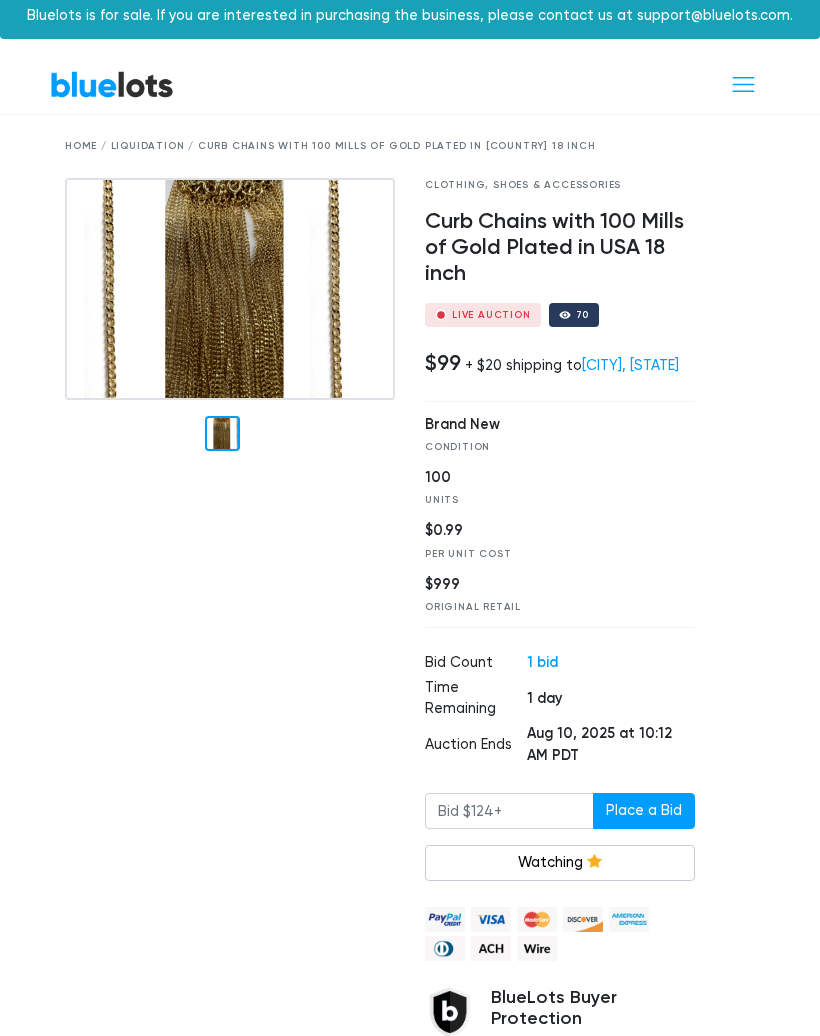 scroll, scrollTop: 0, scrollLeft: 0, axis: both 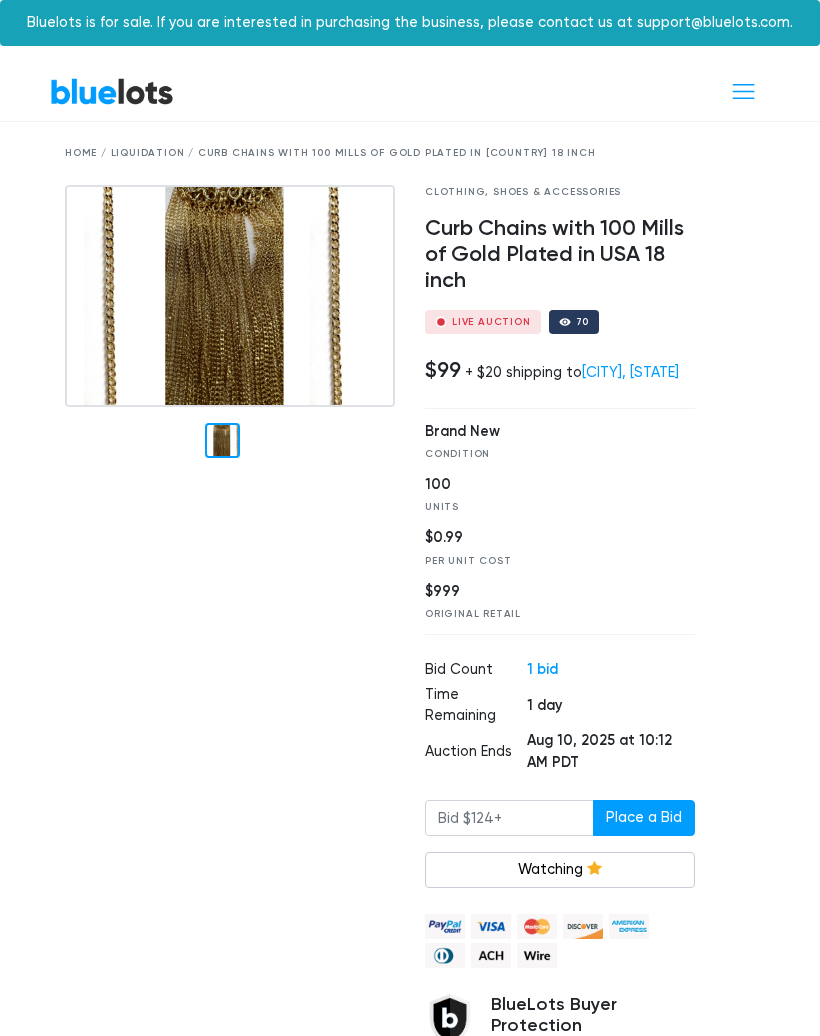 click at bounding box center (743, 91) 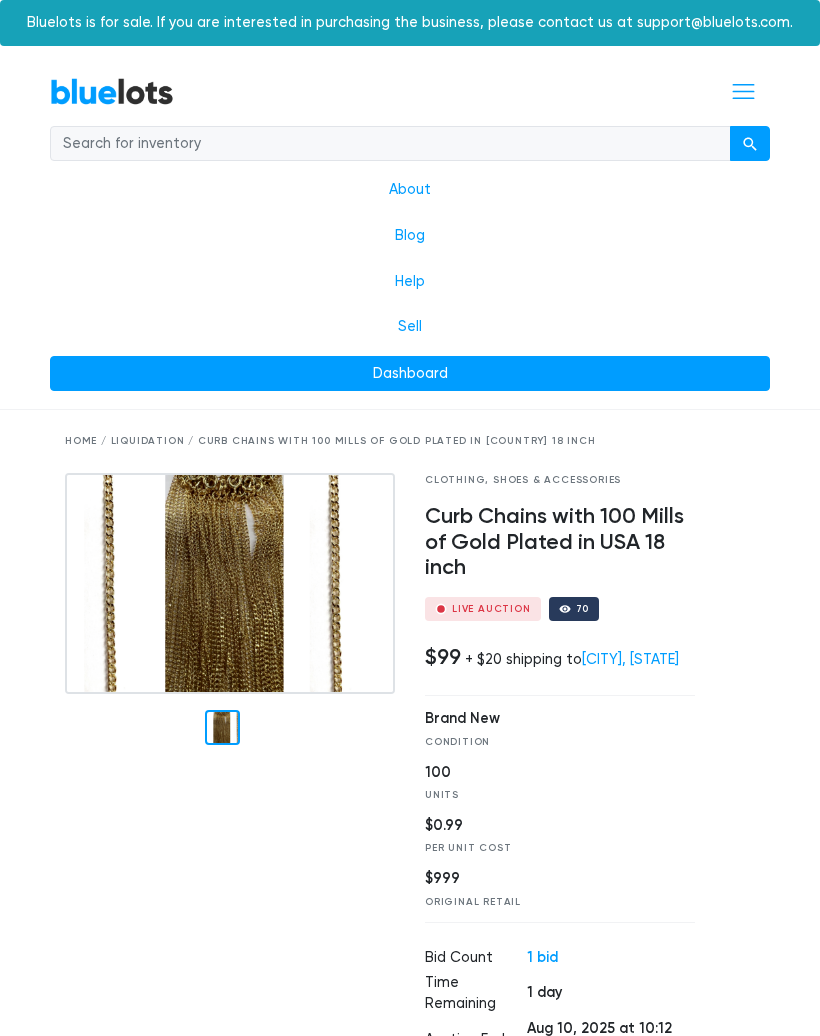 click on "Dashboard" at bounding box center (410, 374) 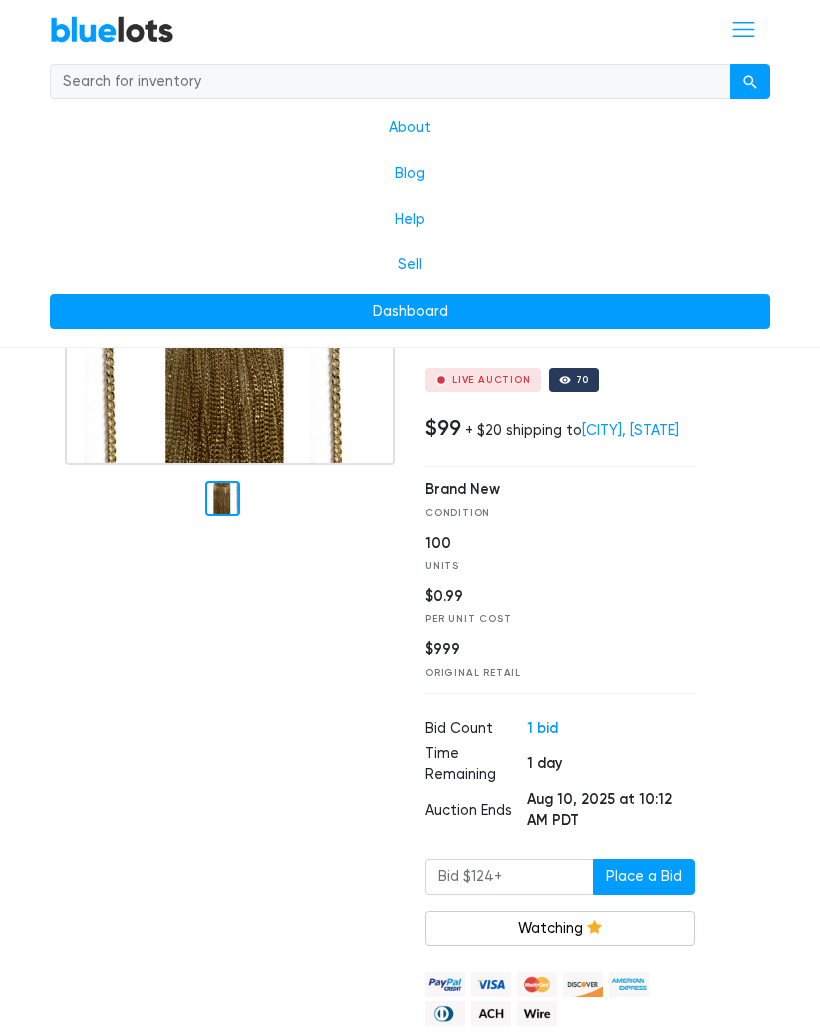 scroll, scrollTop: 0, scrollLeft: 0, axis: both 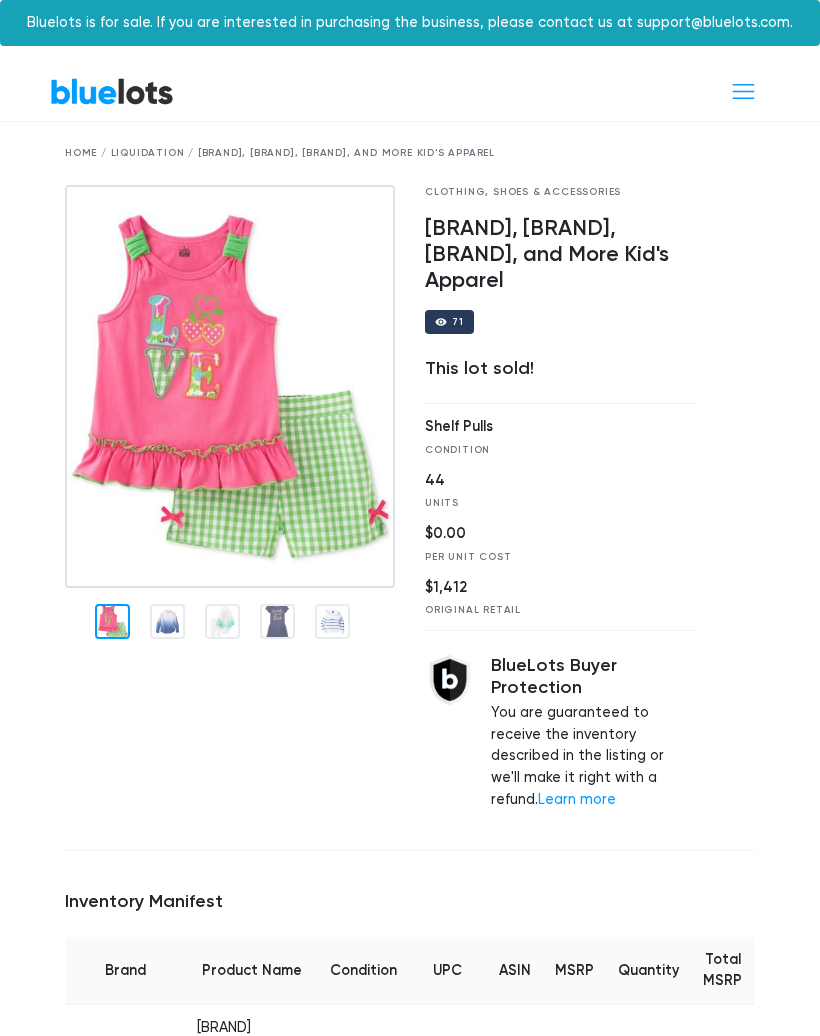 click at bounding box center [230, 619] 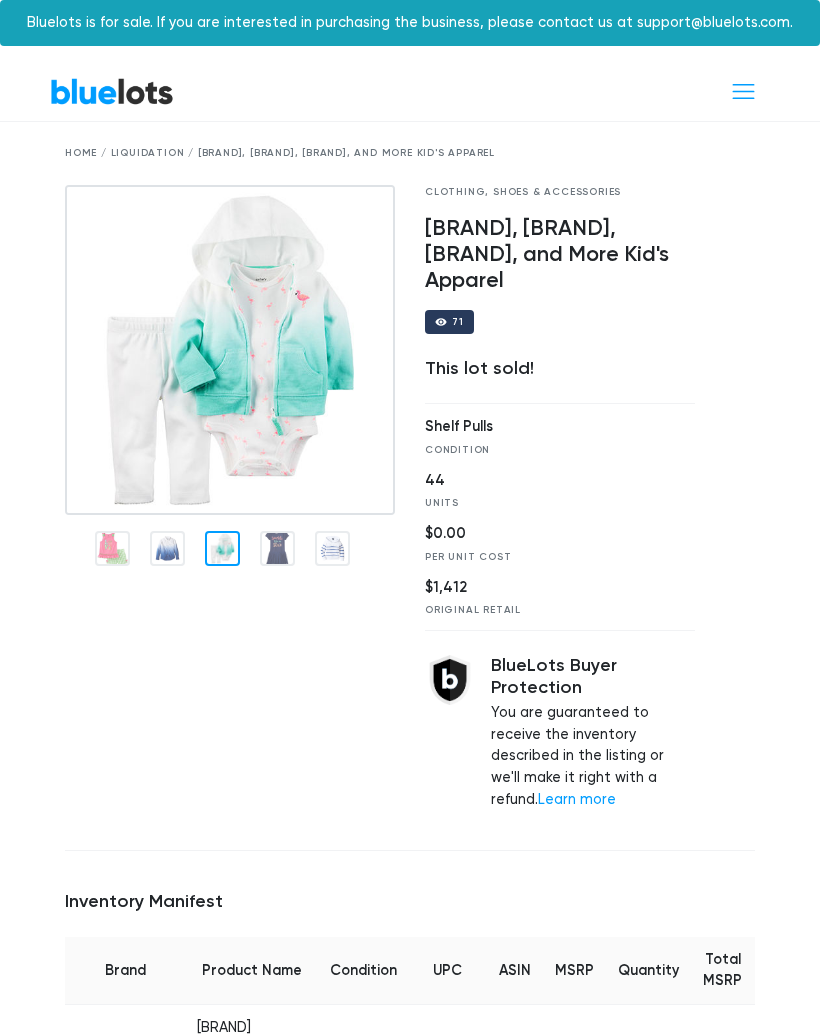 click at bounding box center (230, 509) 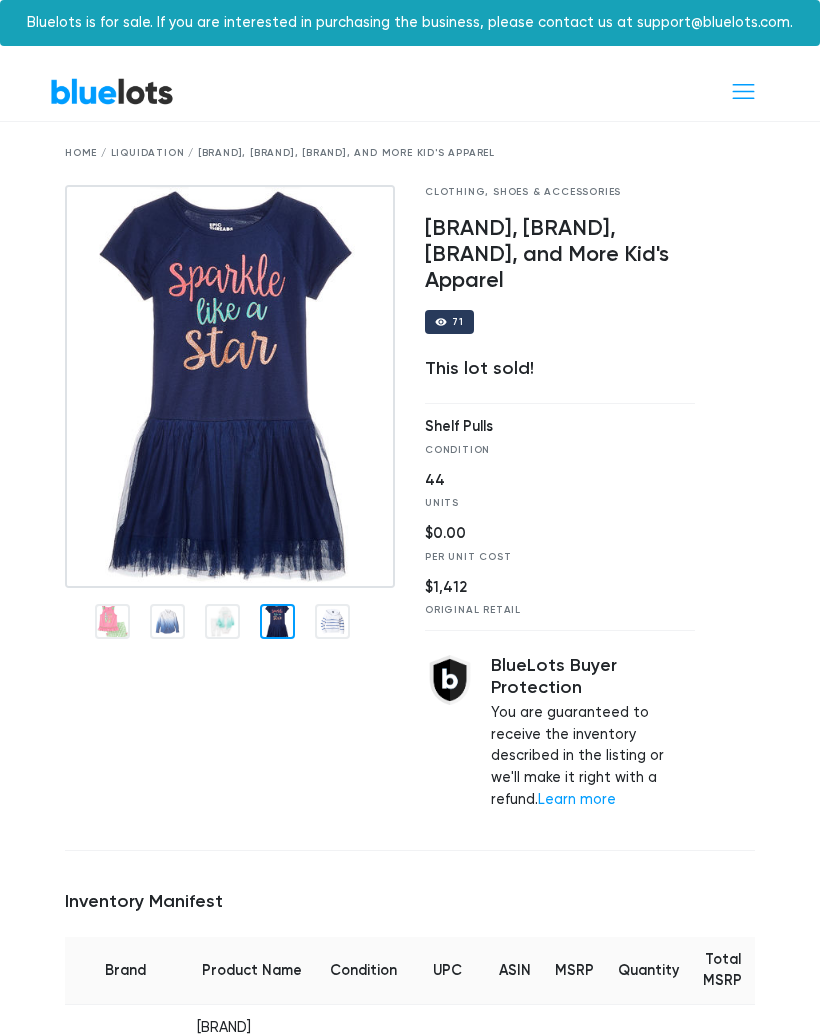 click at bounding box center [230, 387] 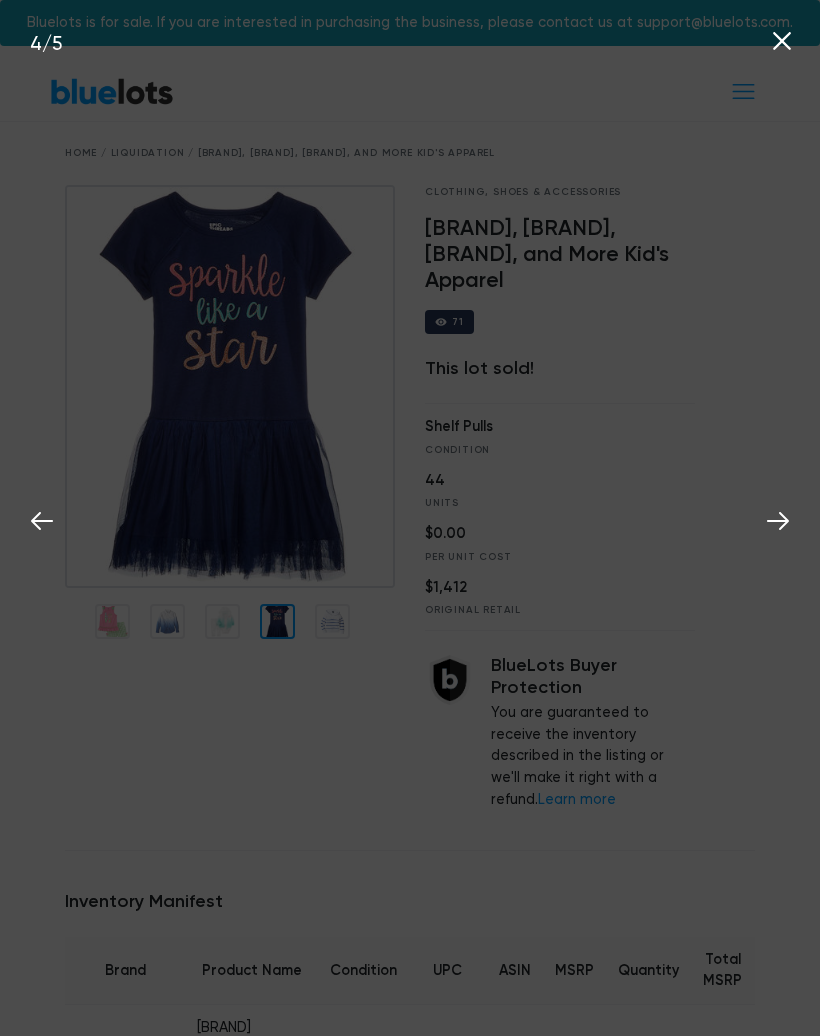 click at bounding box center (778, 518) 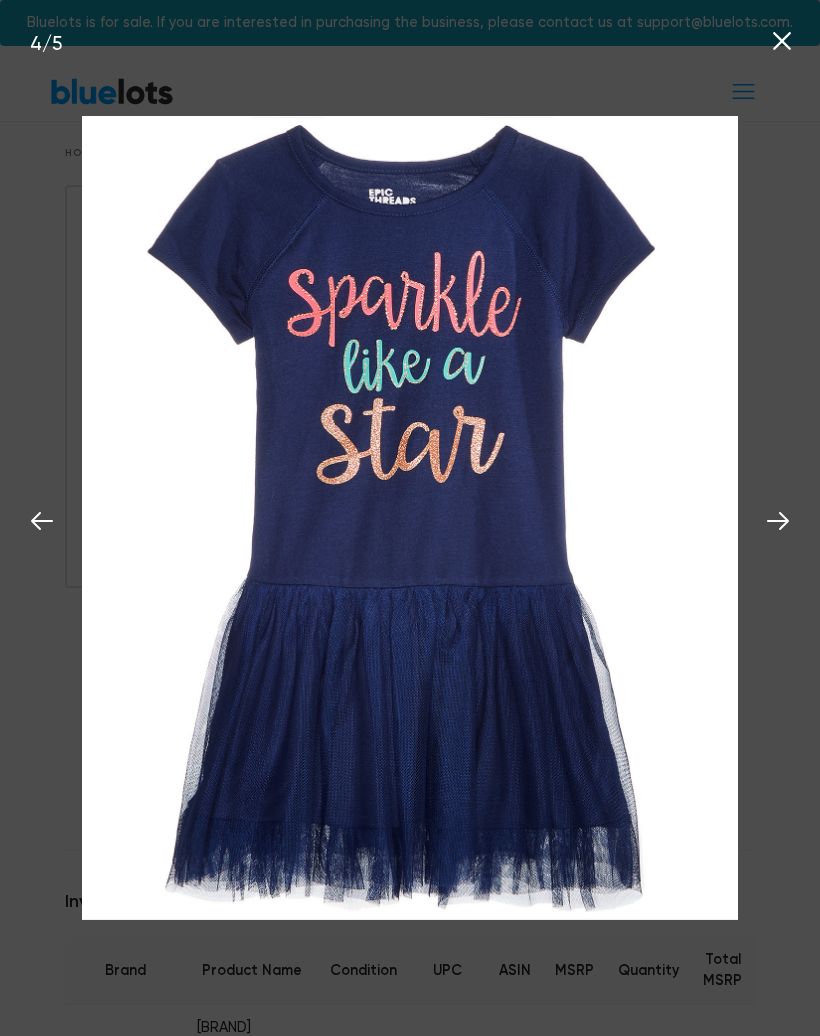 click at bounding box center (778, 518) 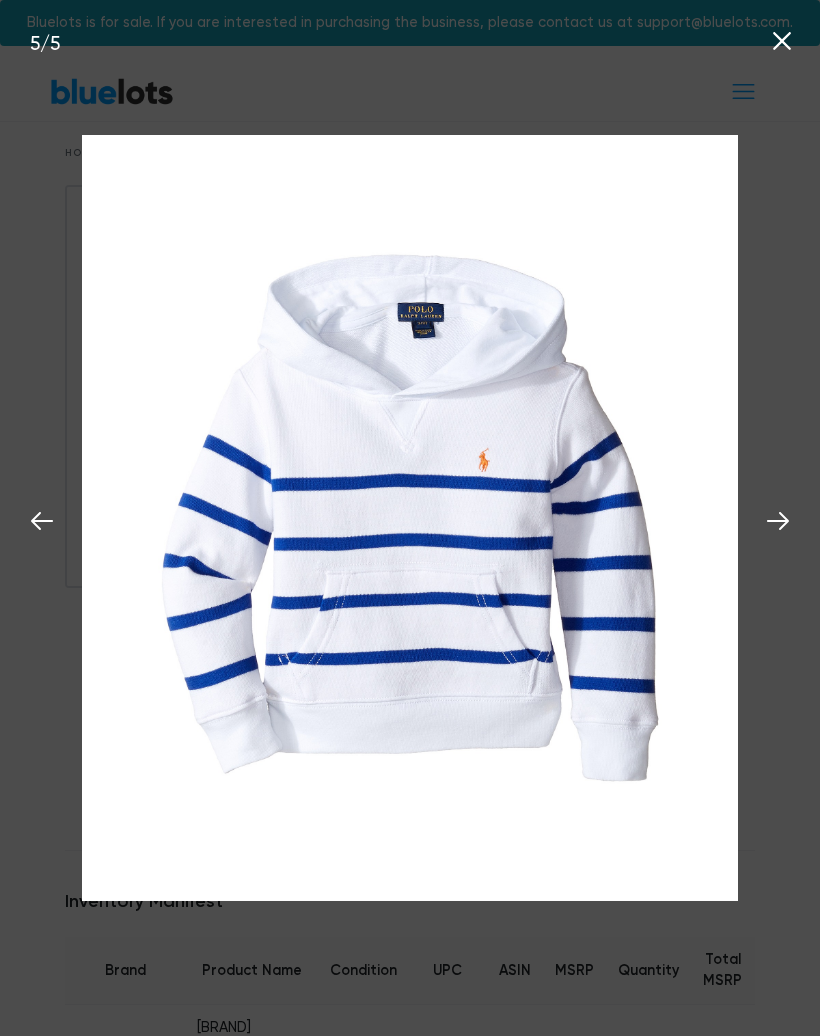 click at bounding box center [778, 518] 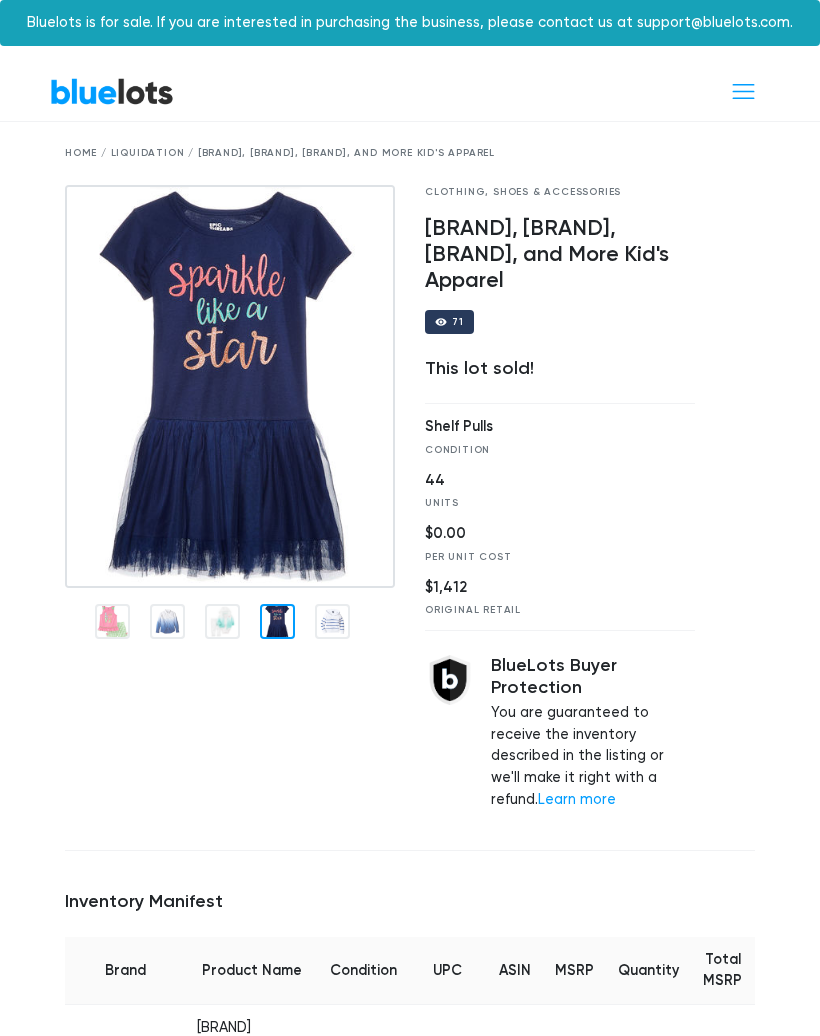 click at bounding box center (230, 387) 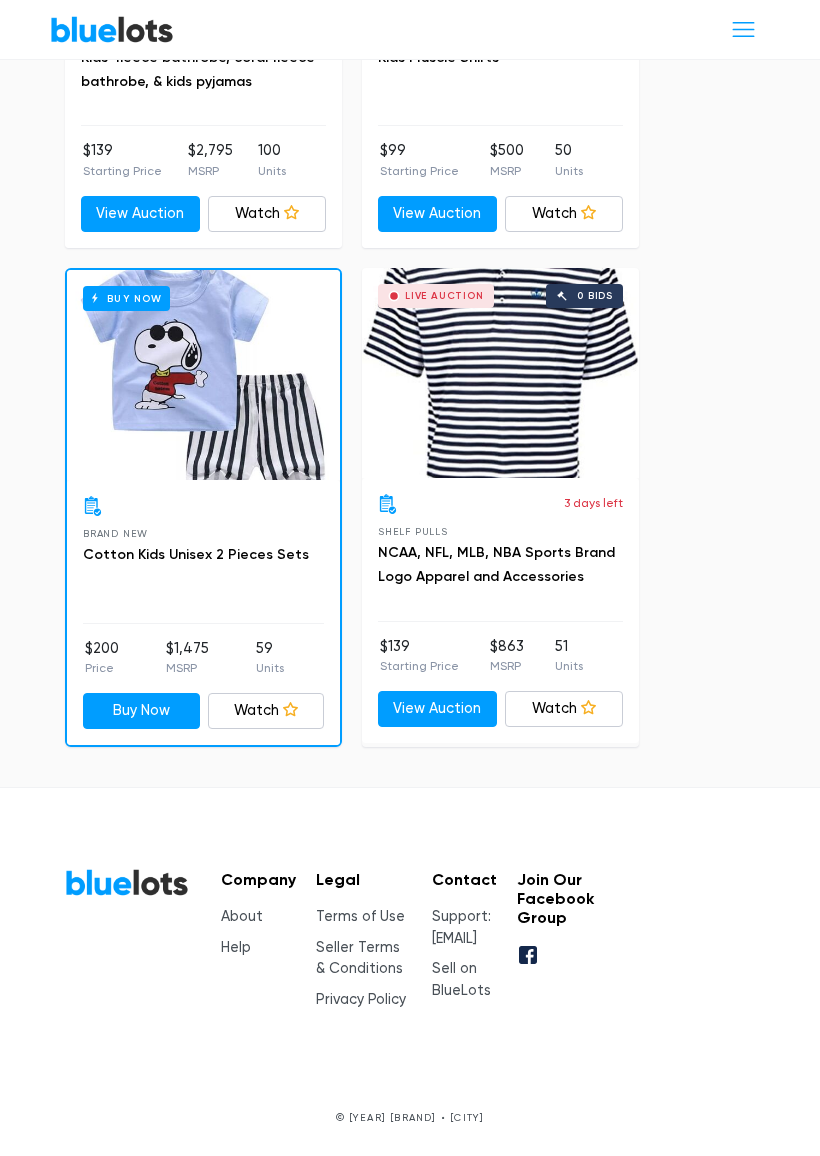 scroll, scrollTop: 7471, scrollLeft: 0, axis: vertical 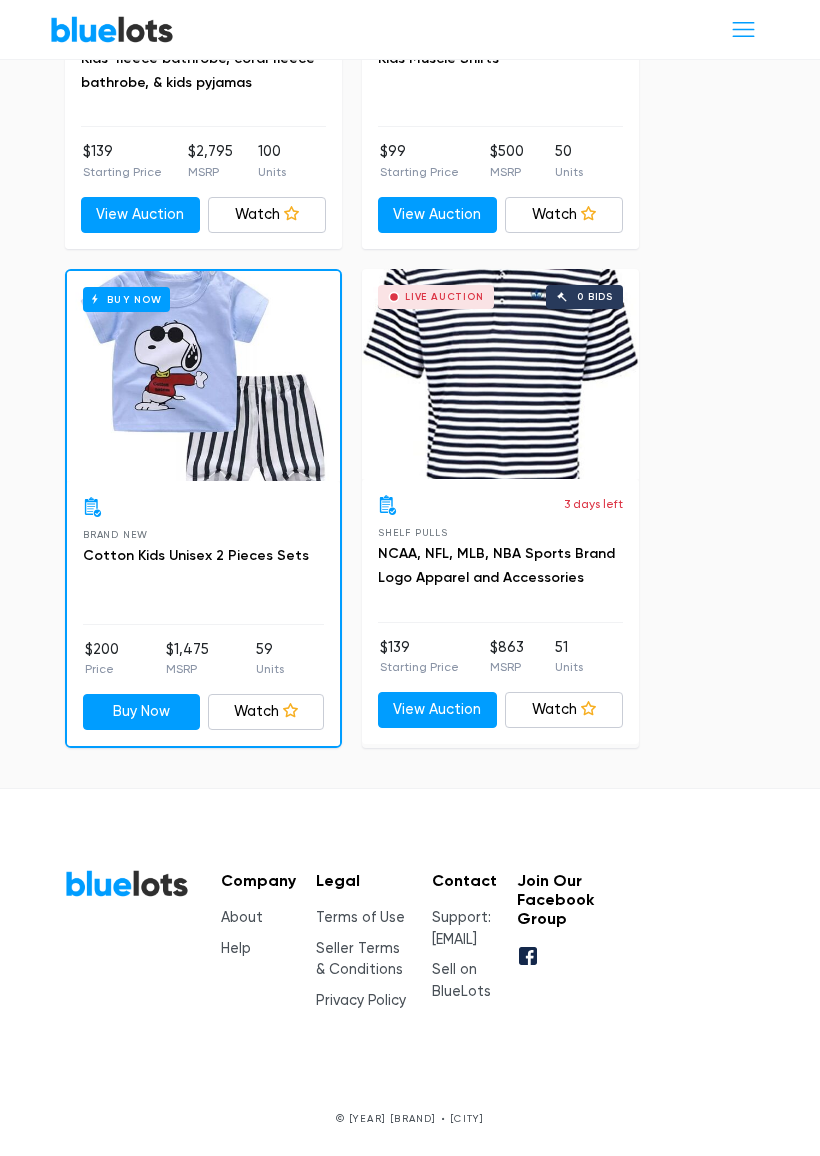 click on "Buy Now" at bounding box center (203, 376) 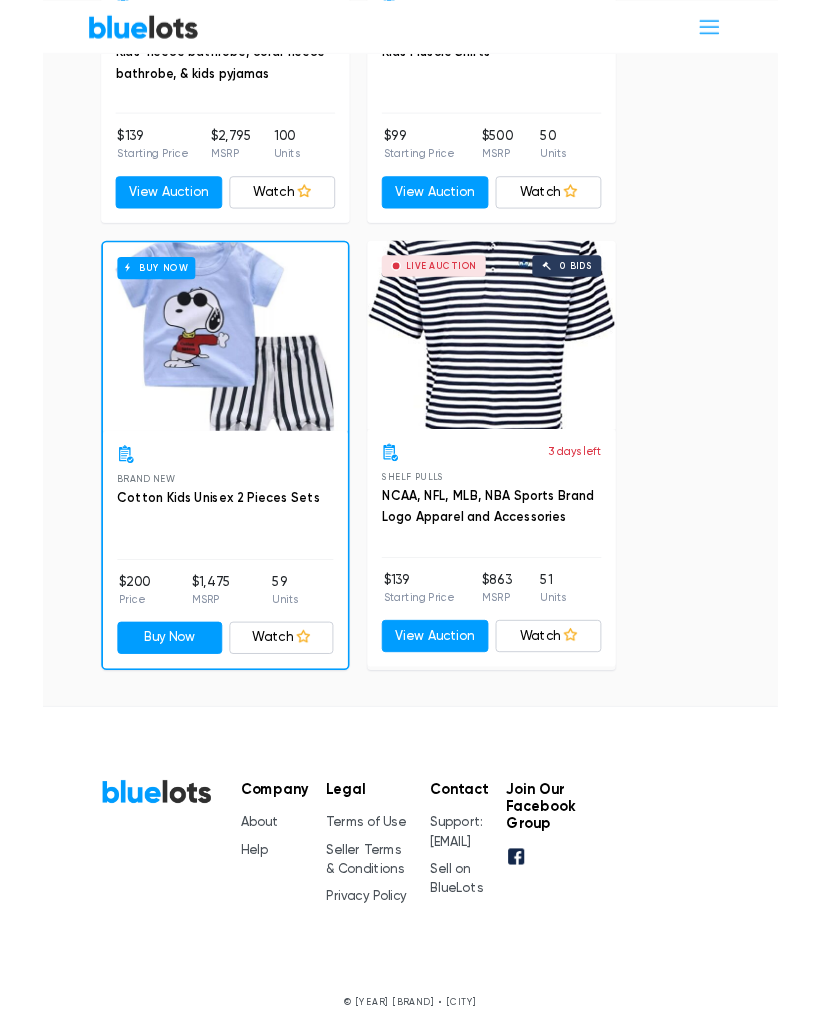 scroll, scrollTop: 7527, scrollLeft: 0, axis: vertical 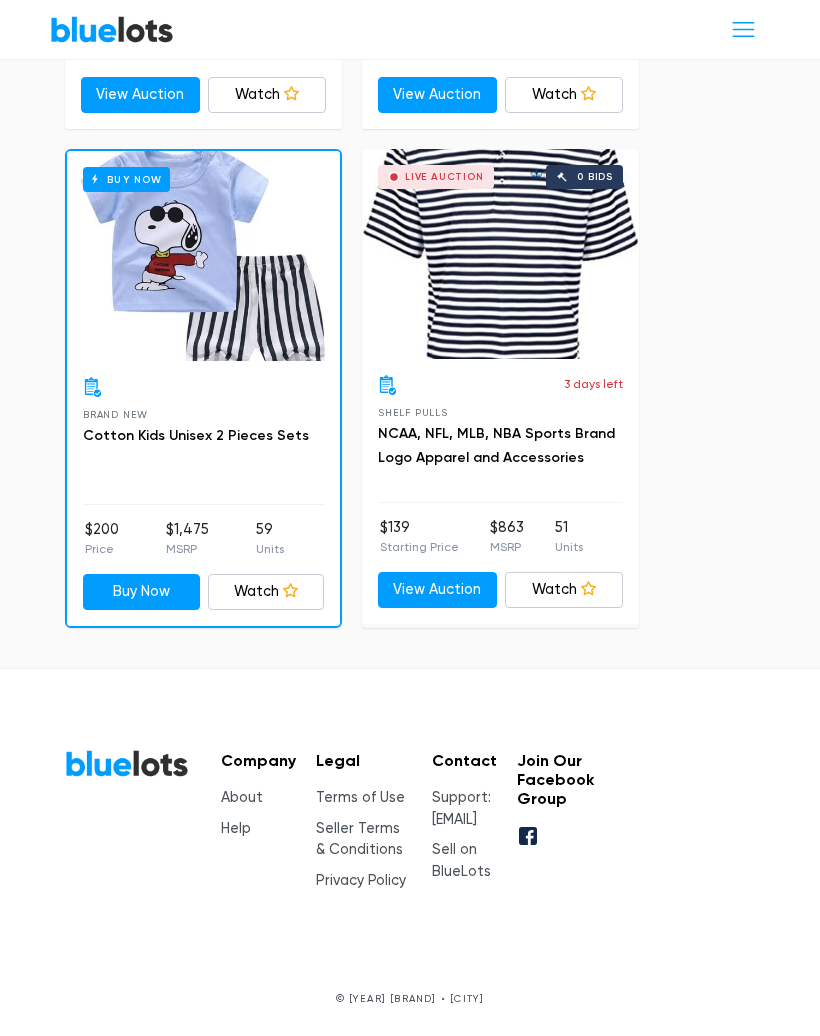 click on "Watch" at bounding box center [266, 592] 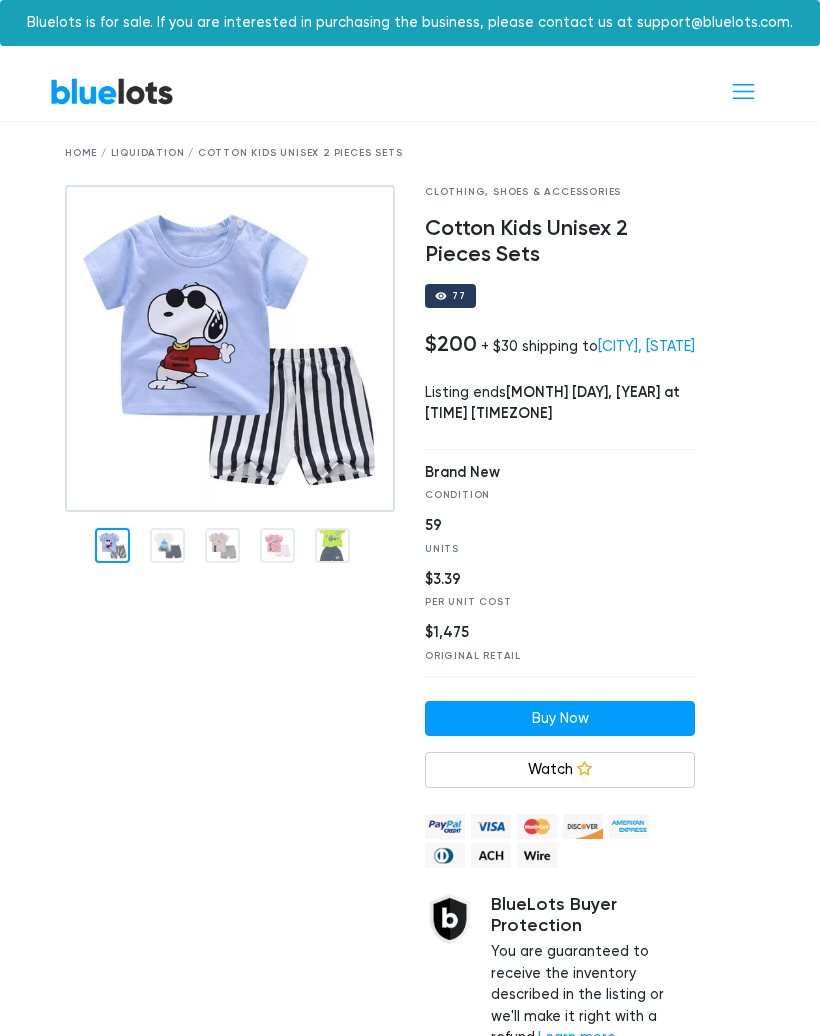 scroll, scrollTop: 0, scrollLeft: 0, axis: both 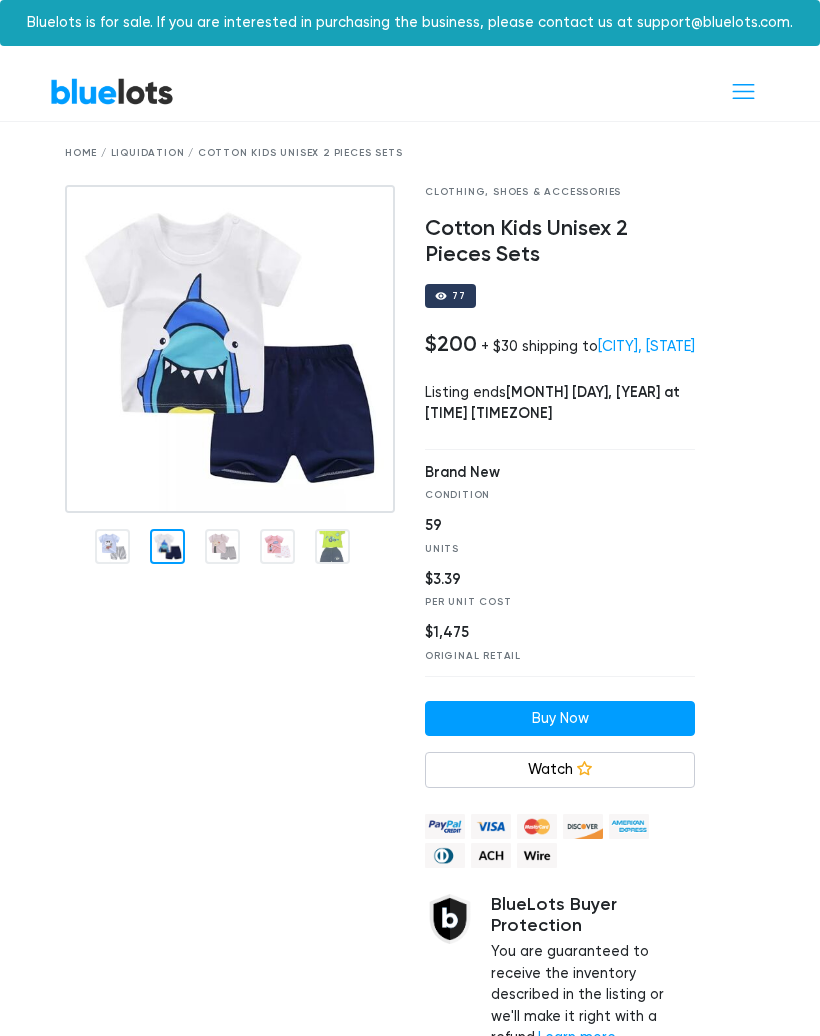 click at bounding box center (167, 546) 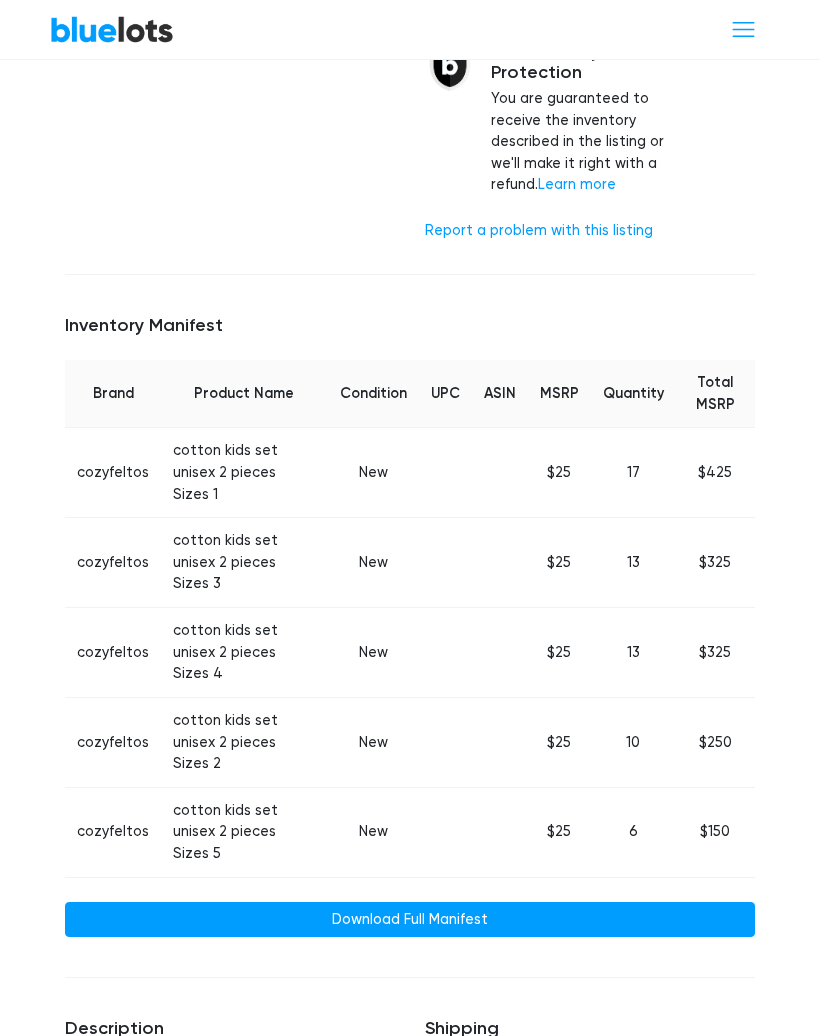 scroll, scrollTop: 852, scrollLeft: 0, axis: vertical 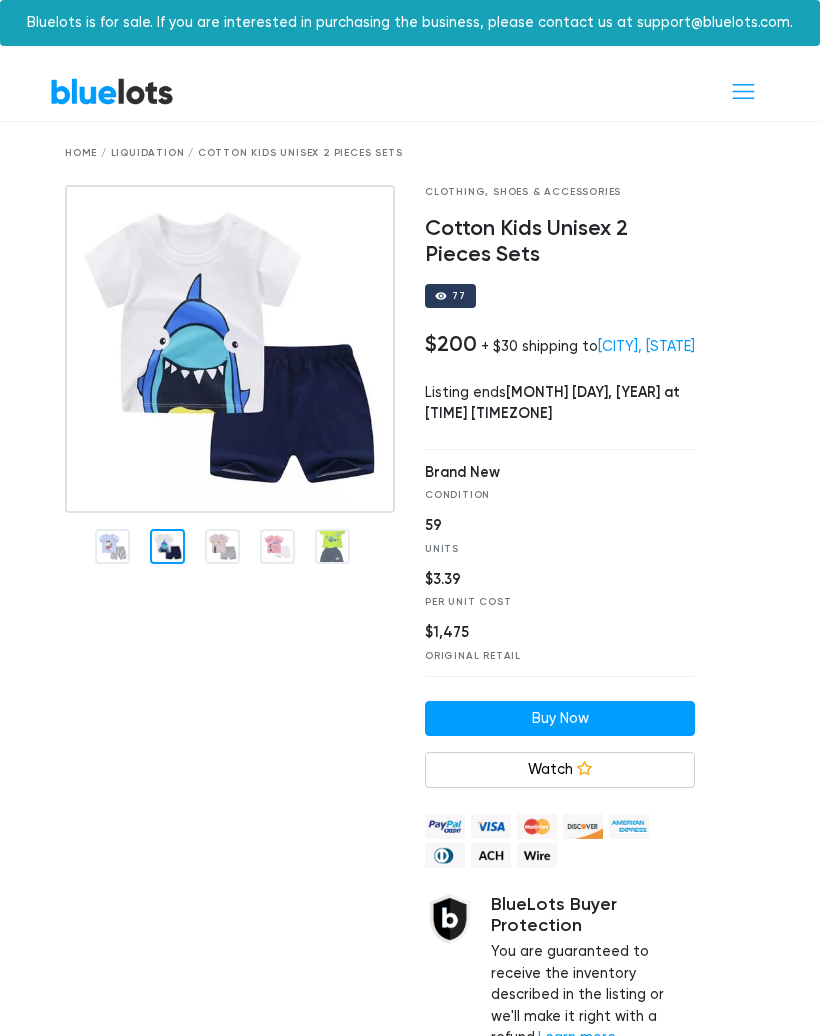 click on "Watch" at bounding box center (560, 770) 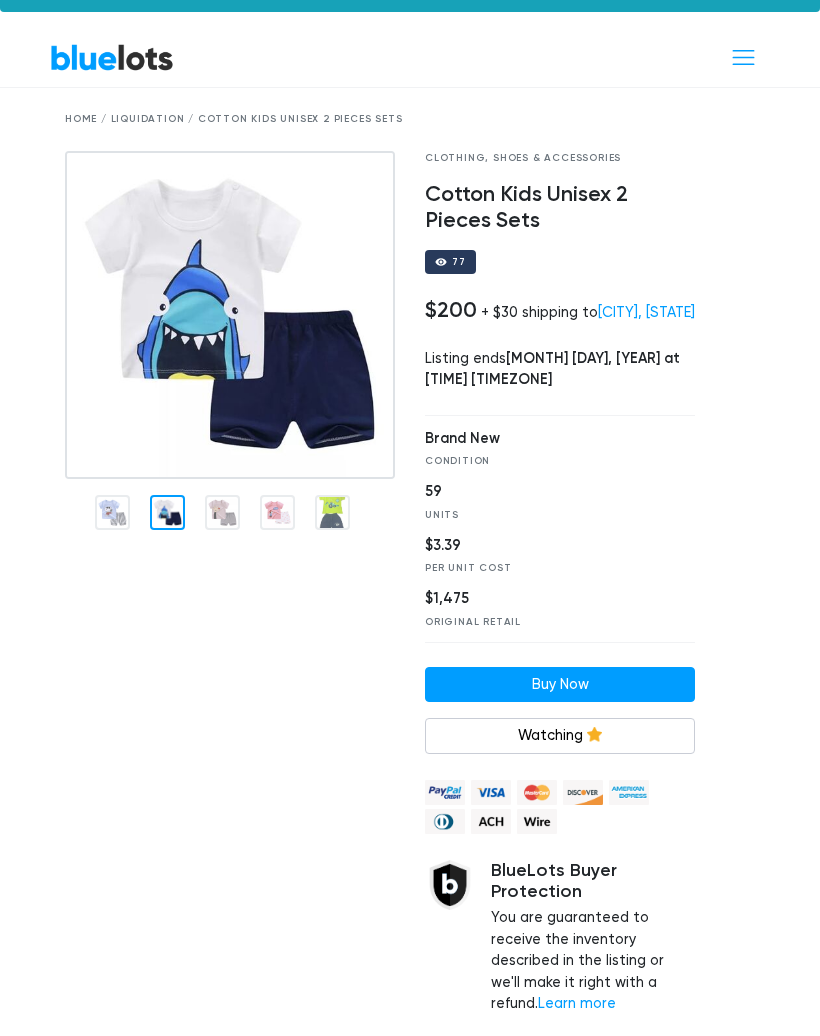 scroll, scrollTop: 0, scrollLeft: 0, axis: both 